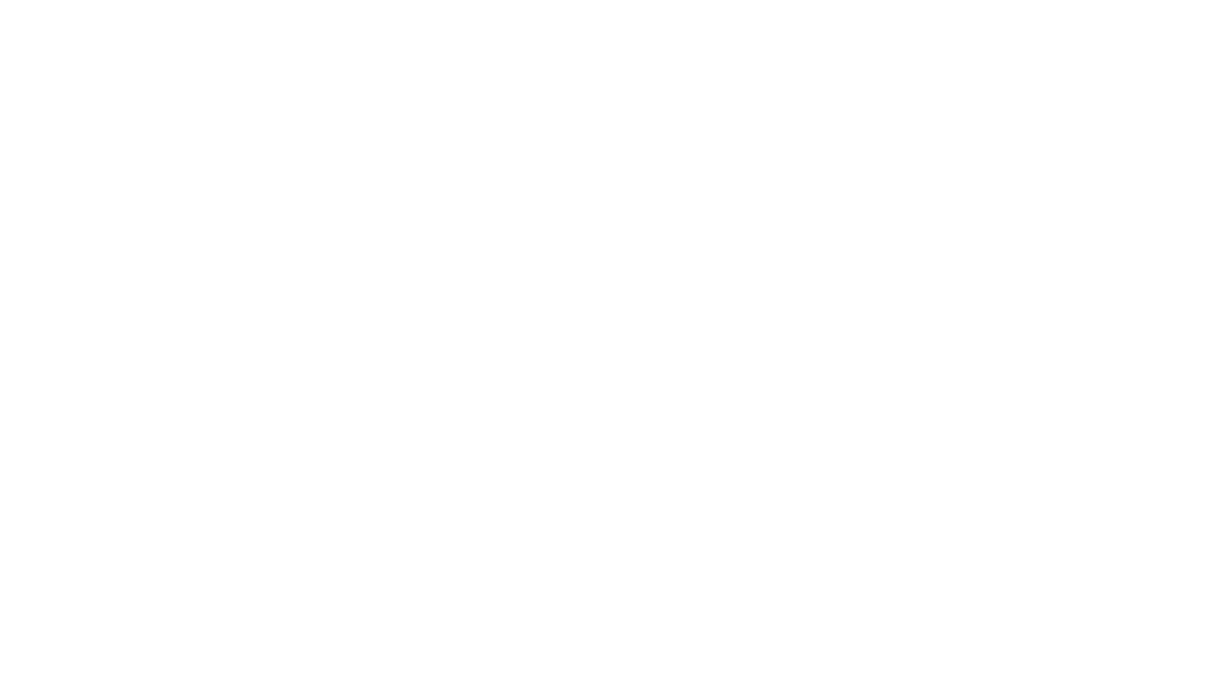 scroll, scrollTop: 0, scrollLeft: 0, axis: both 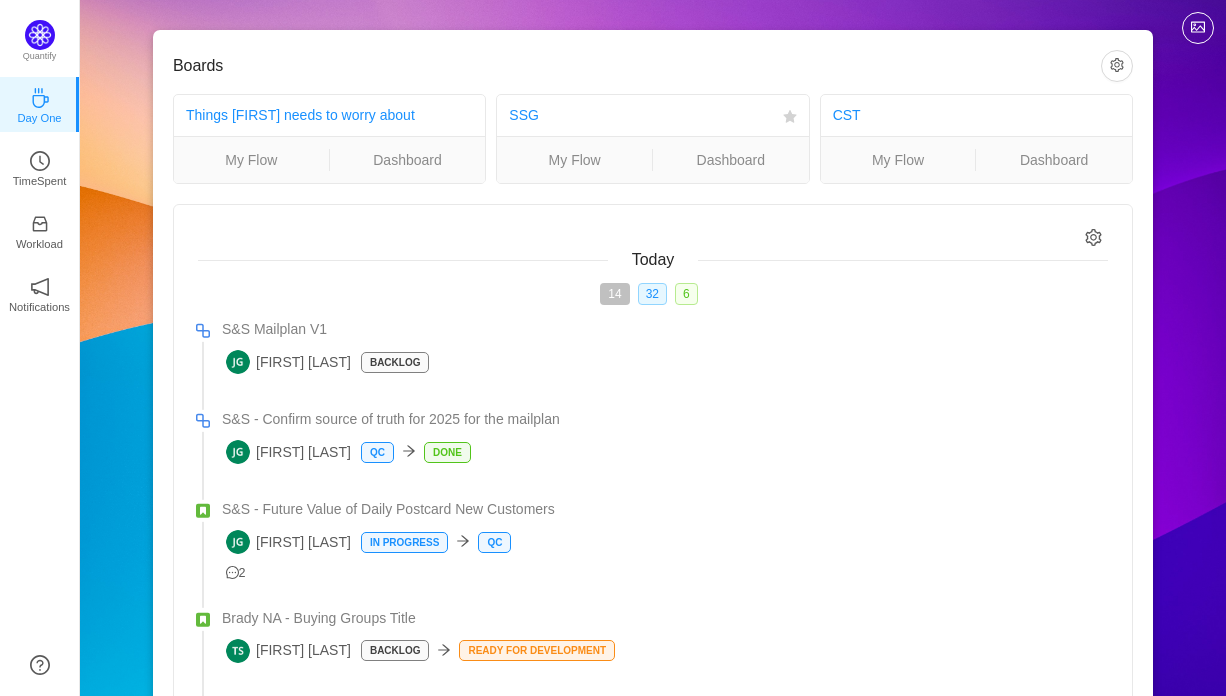click on "SSG" at bounding box center [641, 115] 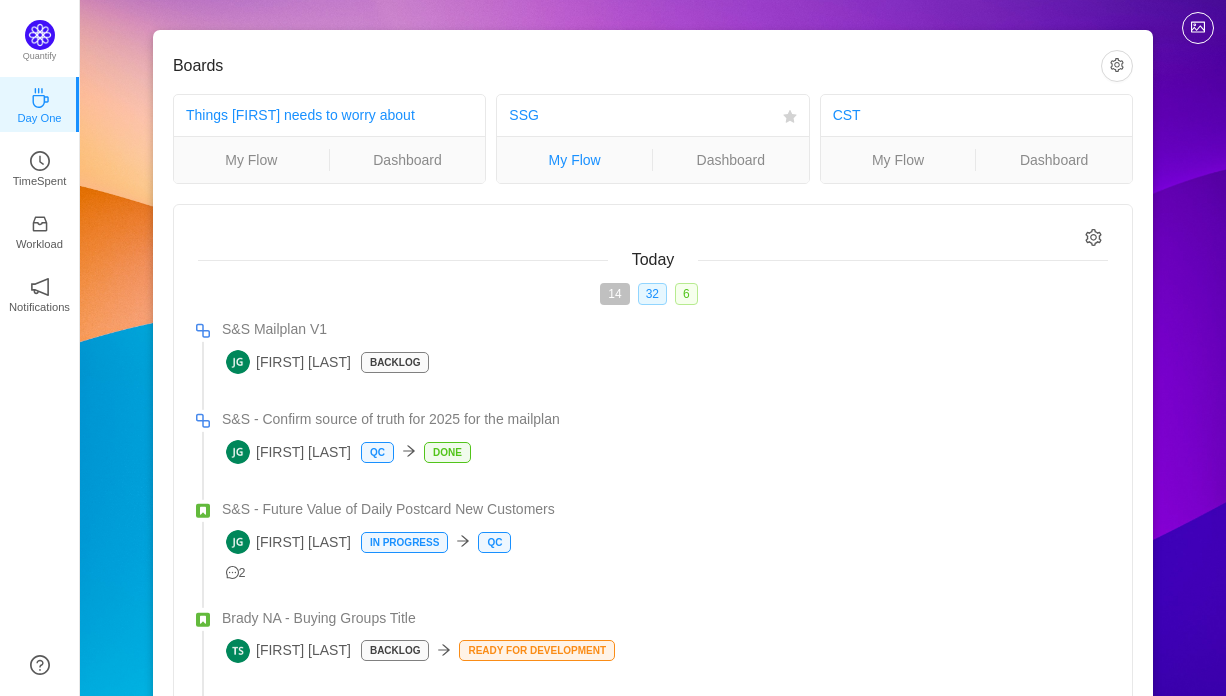 click on "My Flow" at bounding box center [574, 160] 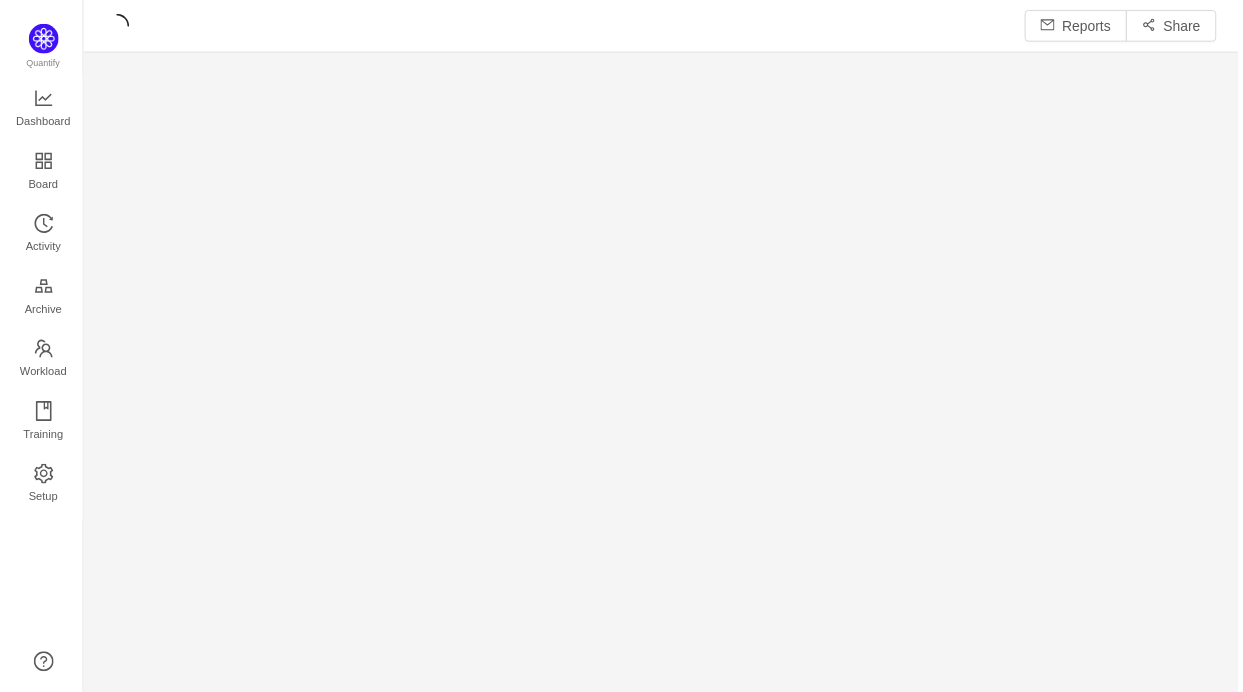 scroll, scrollTop: 0, scrollLeft: 0, axis: both 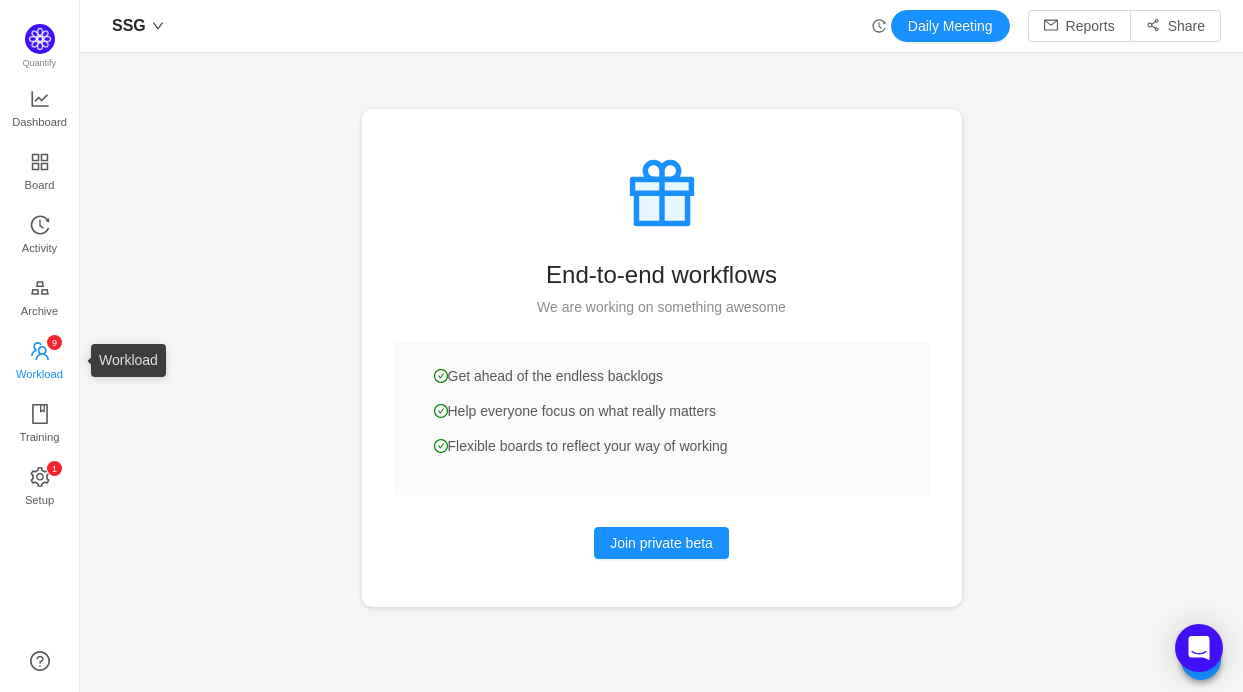 click on "Workload" at bounding box center [39, 374] 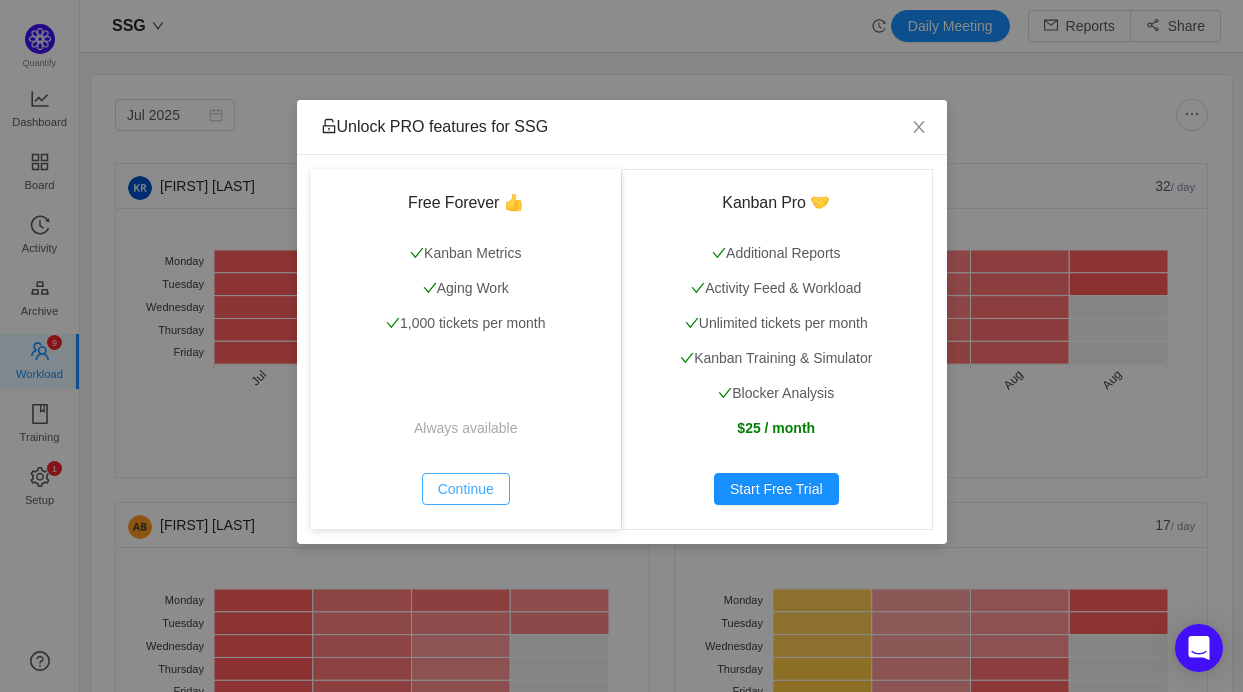 click on "Continue" at bounding box center [466, 489] 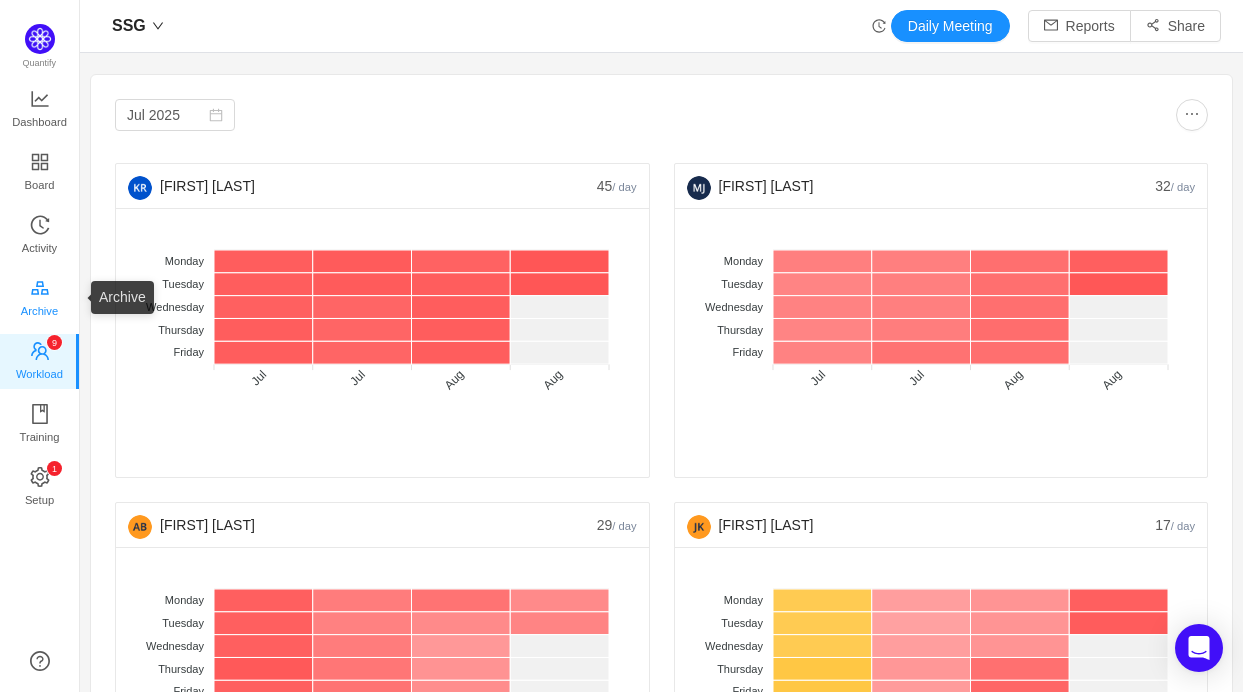 click on "Archive" at bounding box center (39, 311) 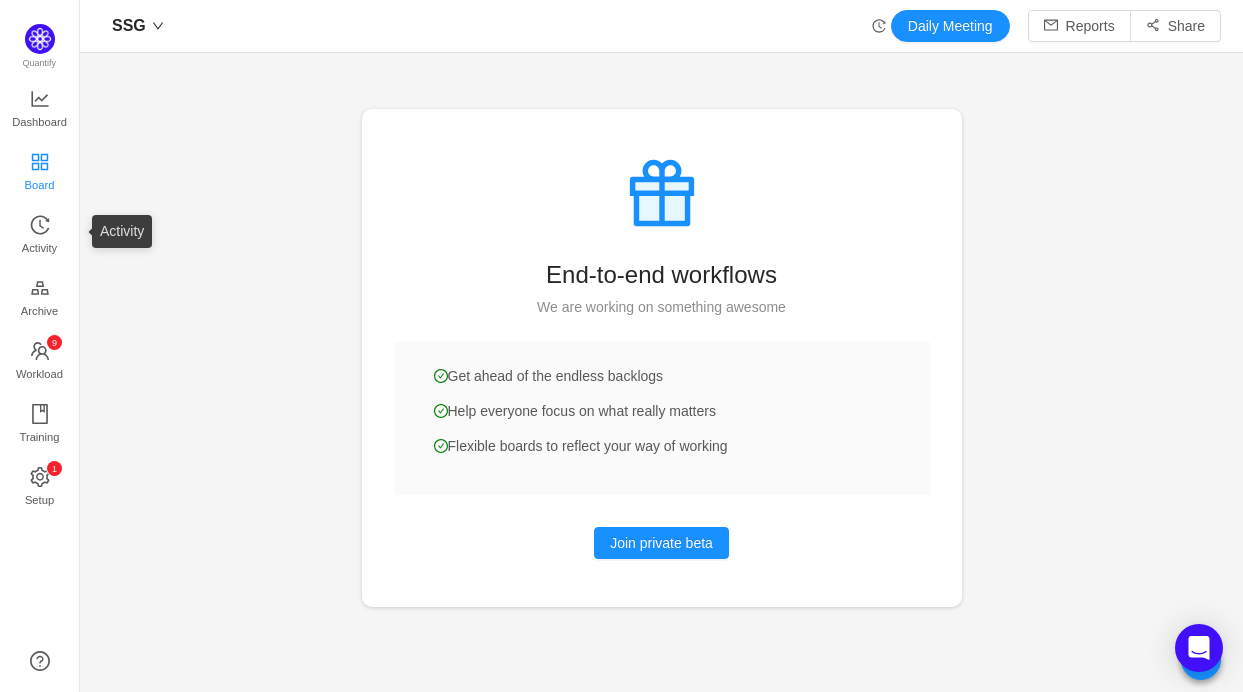 click on "Board" at bounding box center (40, 185) 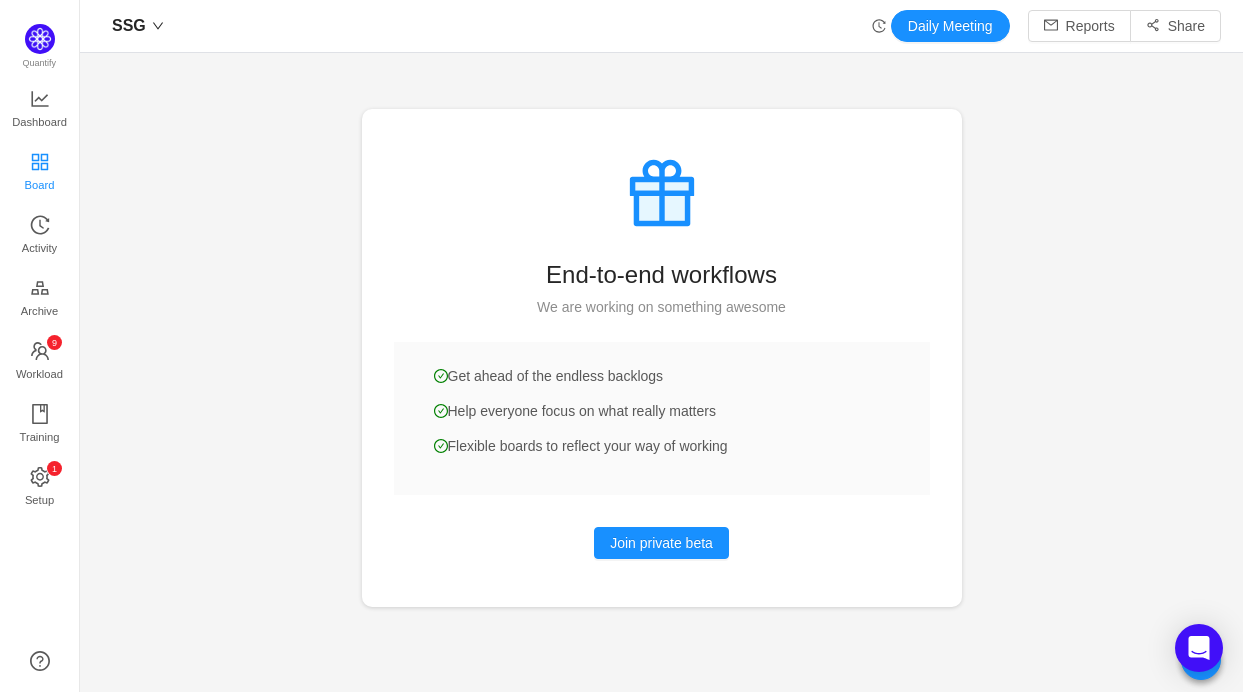 click 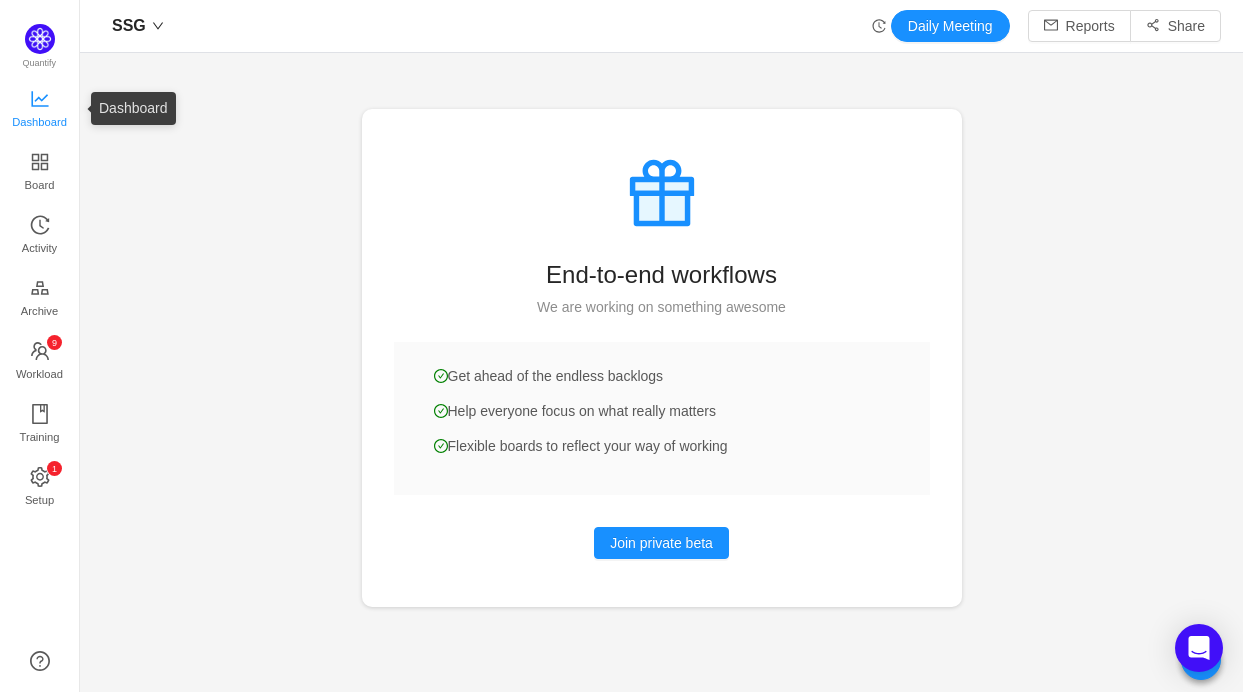 click on "Dashboard" at bounding box center [39, 122] 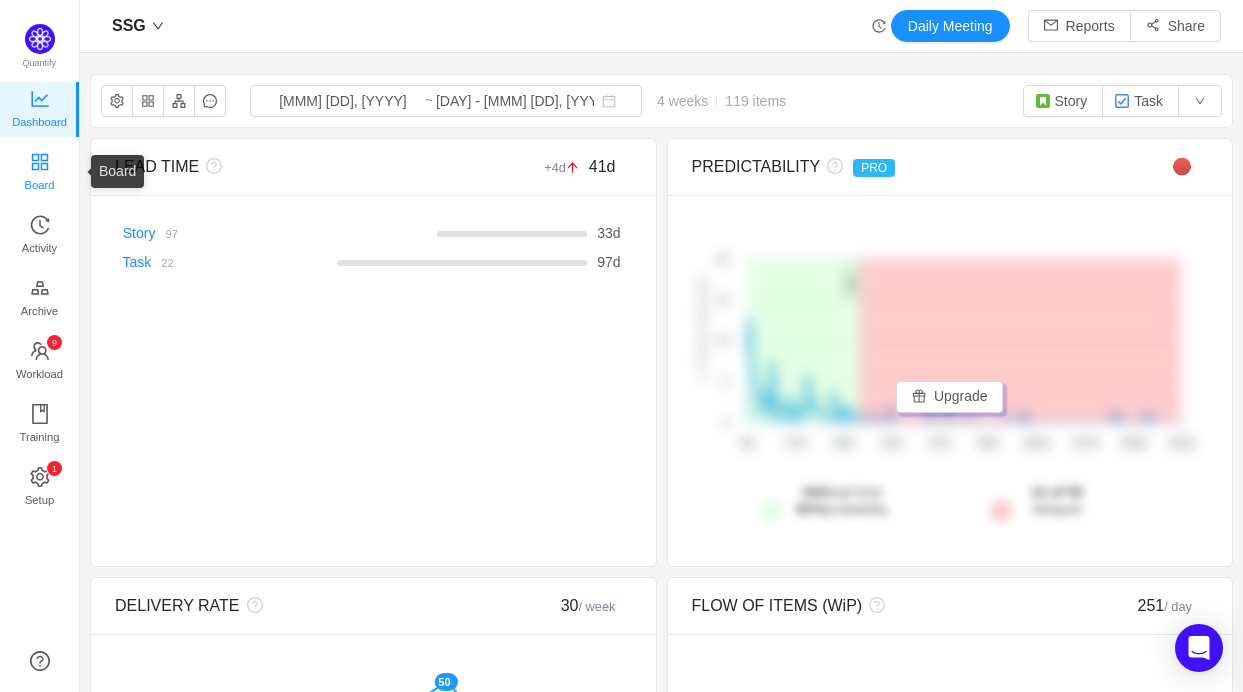 click on "Board" at bounding box center [40, 185] 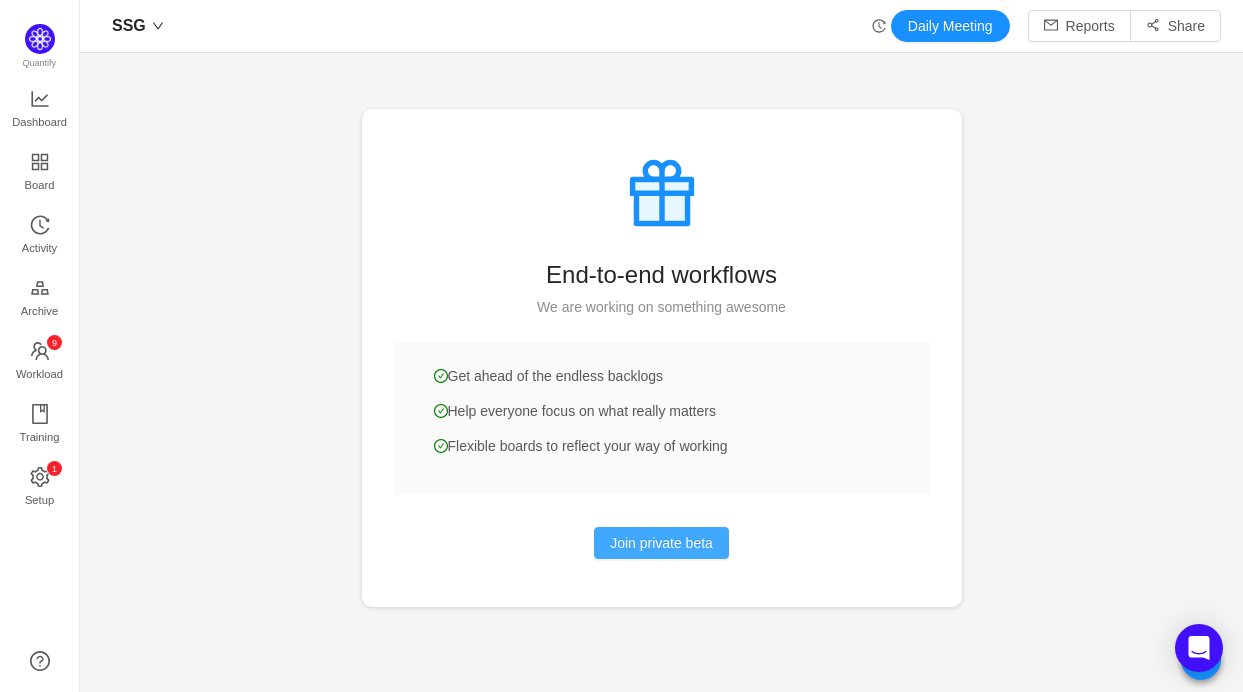 click on "Join private beta" at bounding box center (661, 543) 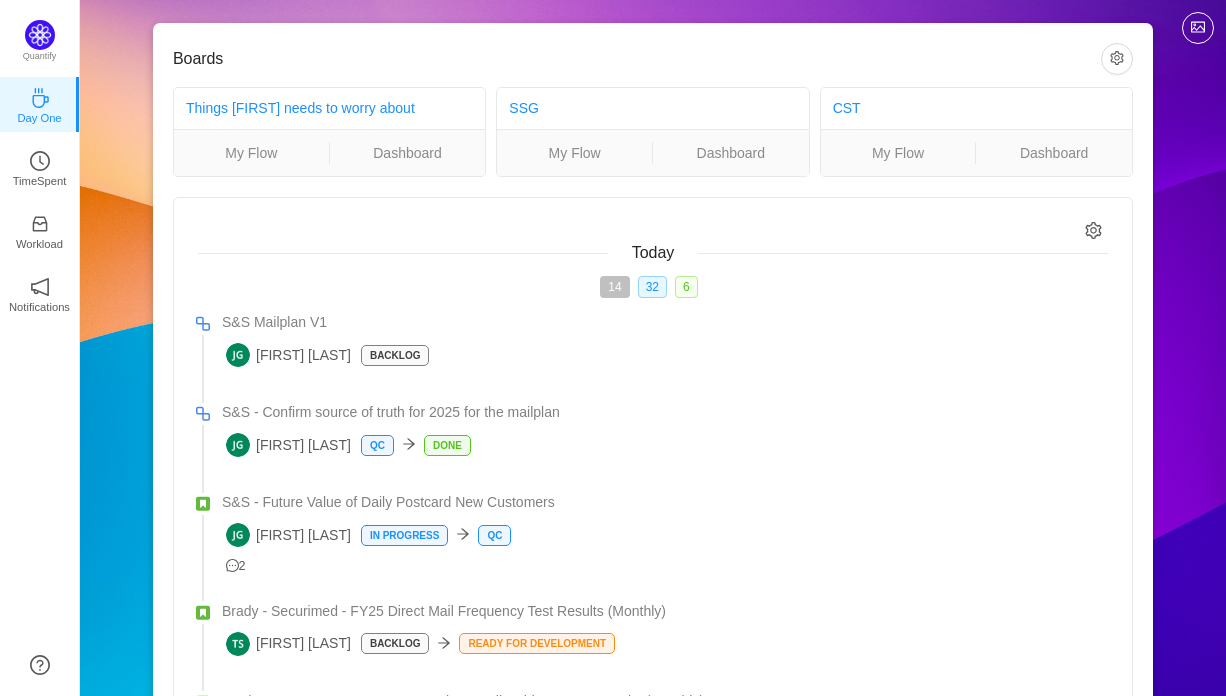 scroll, scrollTop: 0, scrollLeft: 0, axis: both 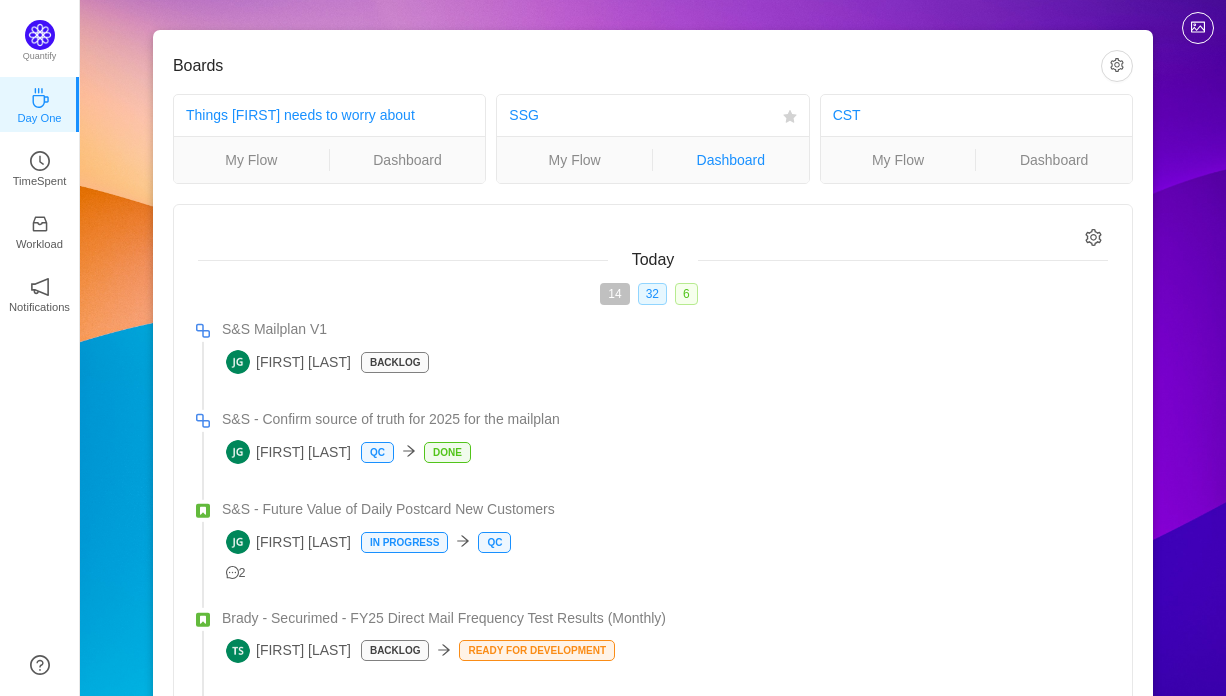 click on "Dashboard" at bounding box center [731, 160] 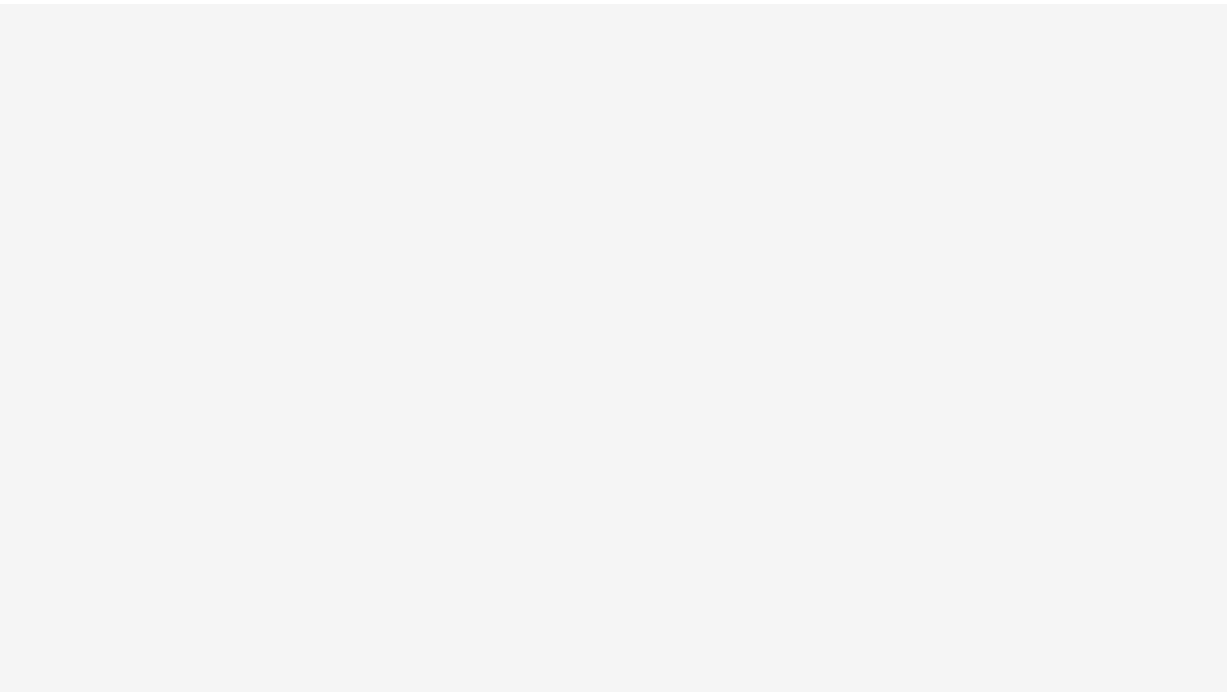 scroll, scrollTop: 0, scrollLeft: 0, axis: both 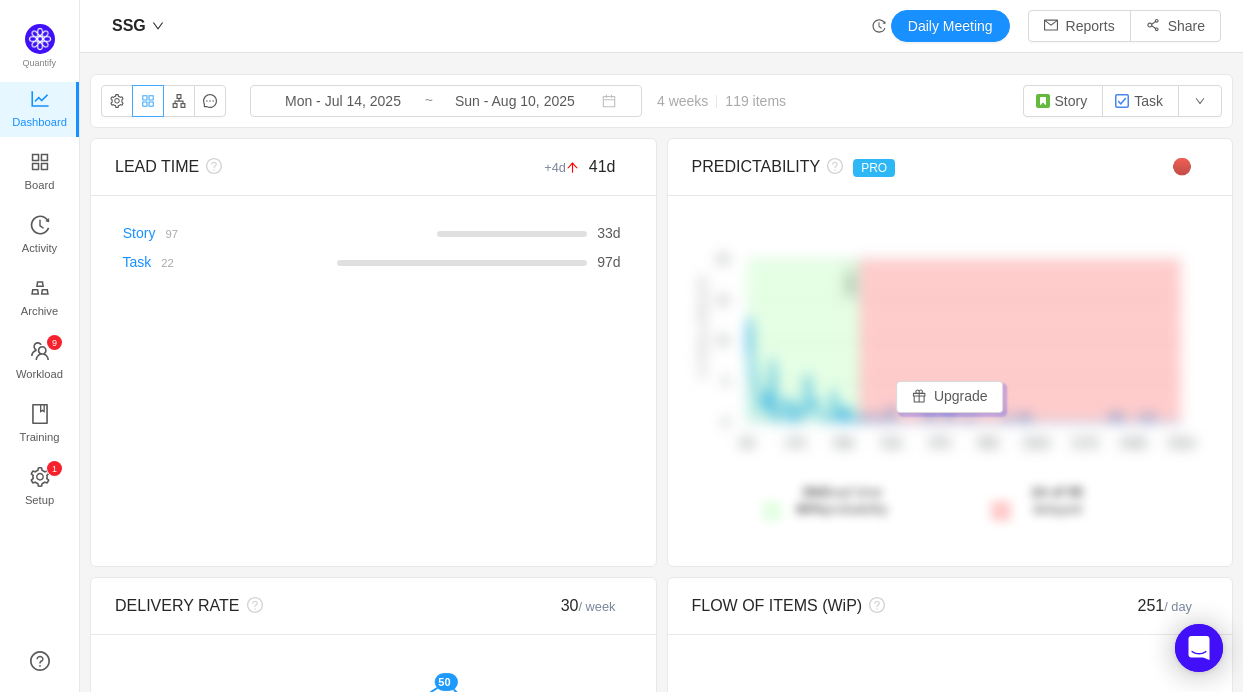 click at bounding box center (148, 101) 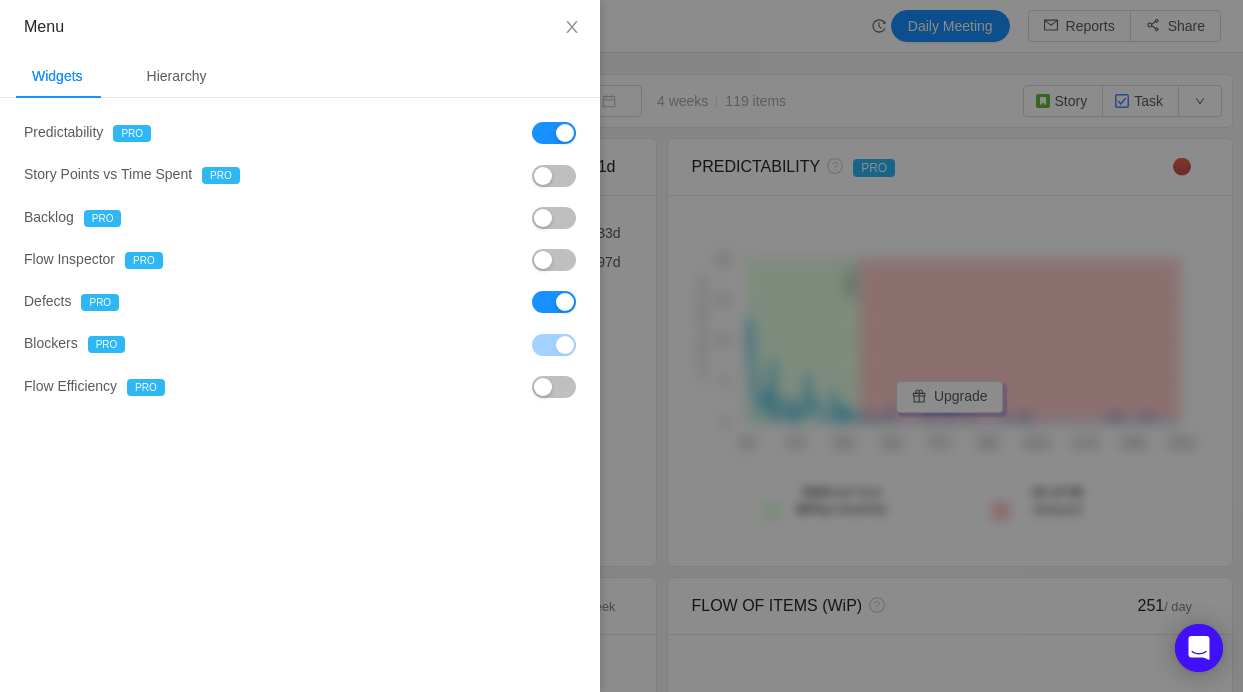 click at bounding box center (621, 346) 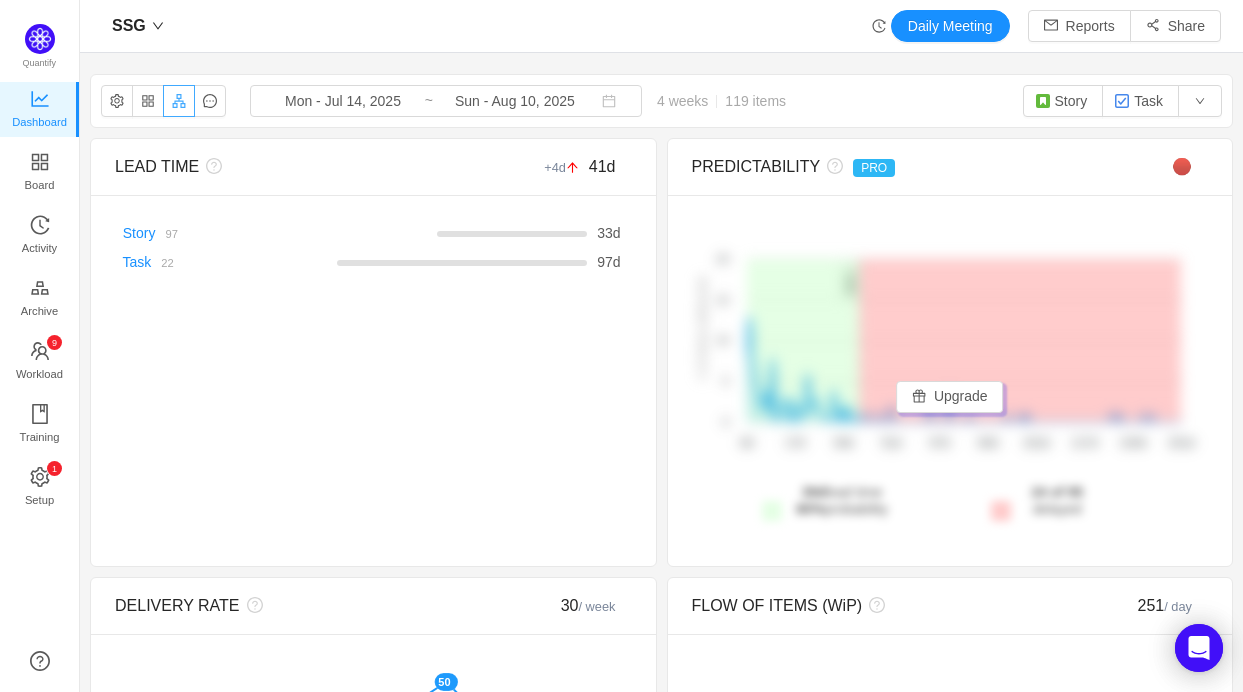 click at bounding box center (179, 101) 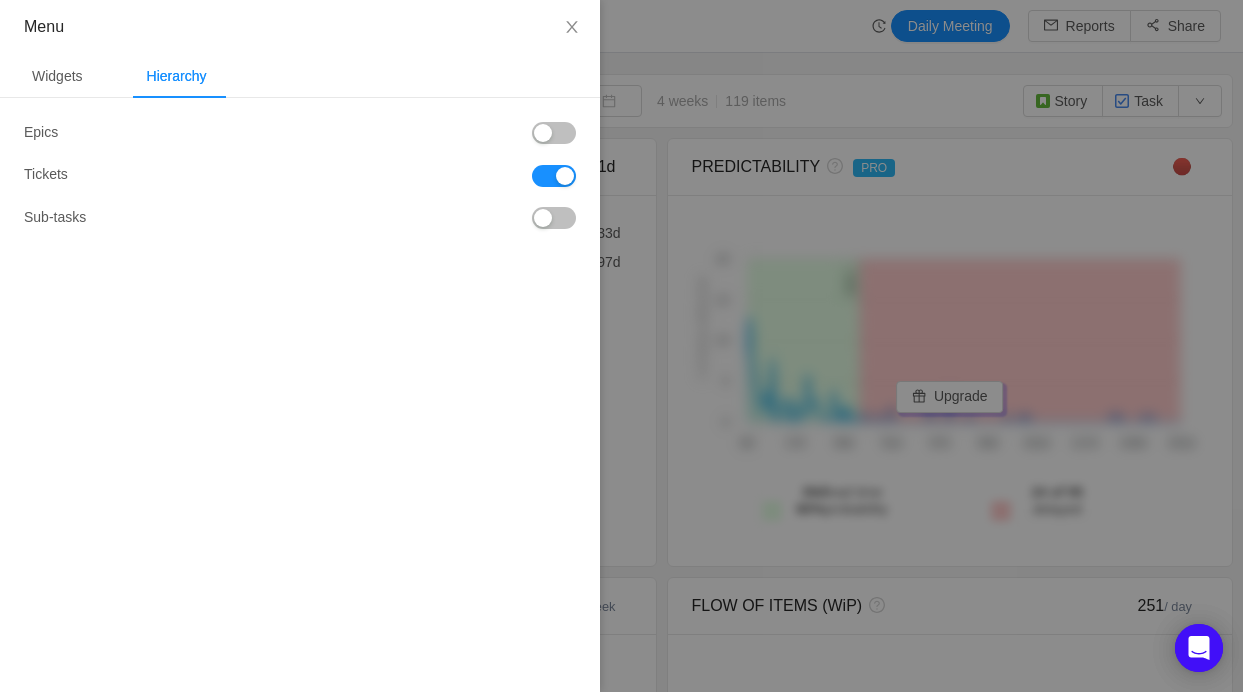 click at bounding box center [621, 346] 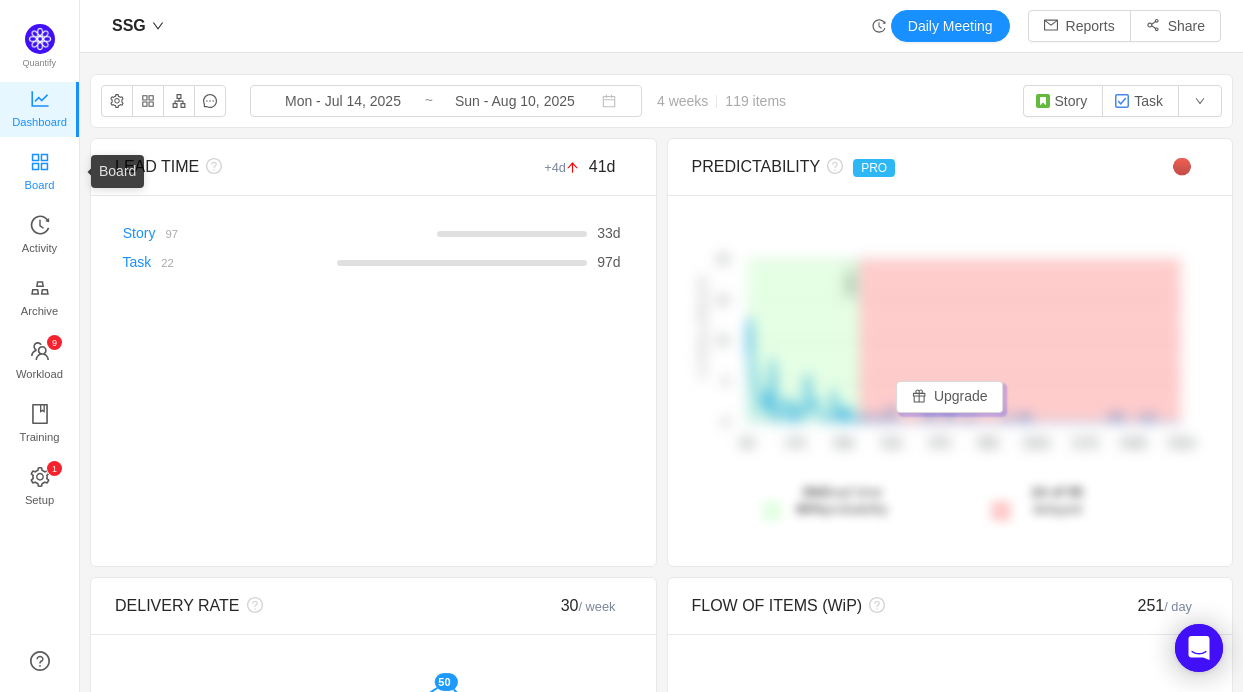 click on "Board" at bounding box center (40, 185) 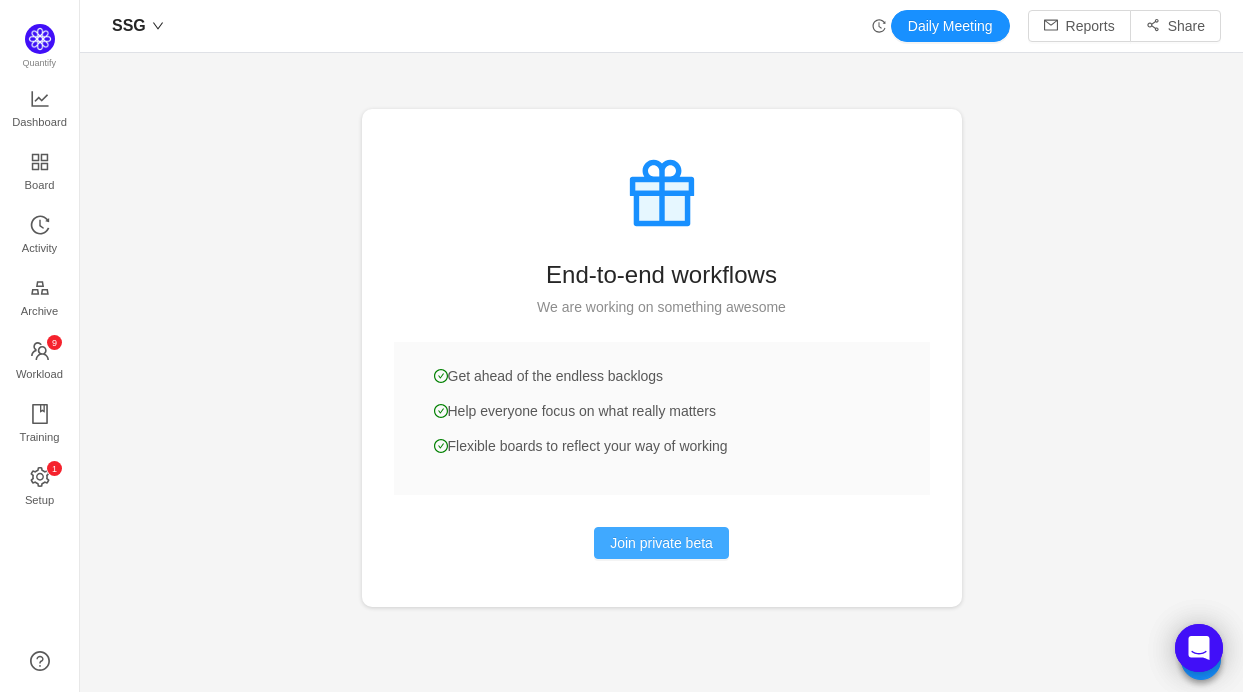click on "Join private beta" at bounding box center [661, 543] 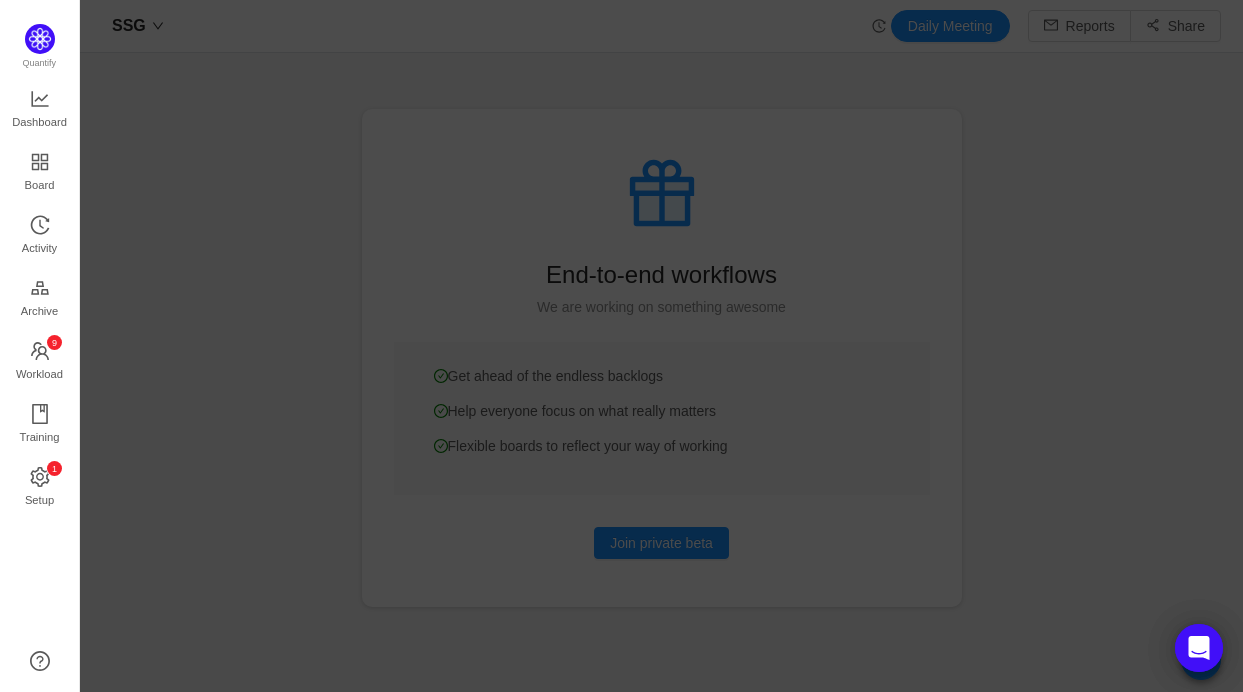 click at bounding box center (661, 346) 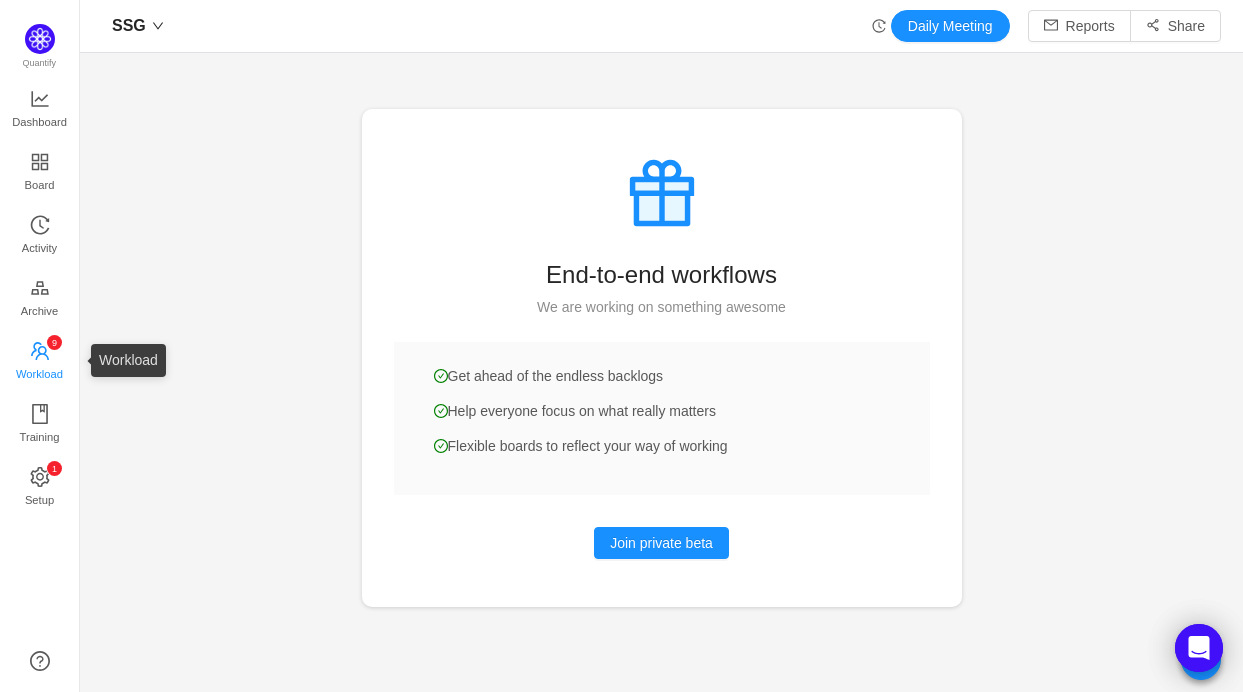 click on "0 1 2 3 4 5 6 7 8 9 0 1 2 3 4 5 6 7 8 9 0 1 2 3 4 5 6 7 8 9" at bounding box center [54, 342] 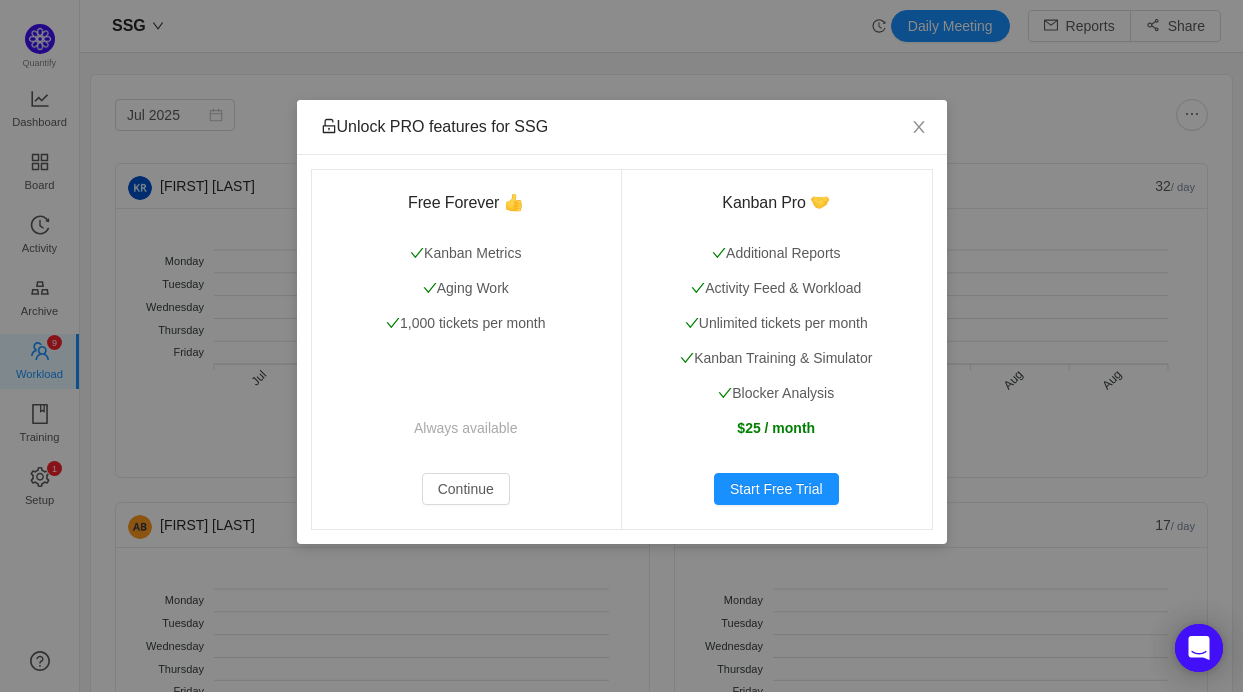 click on "Unlock PRO features for SSG  Free Forever 👍  Kanban Metrics  Aging Work  1,000 tickets per month   Always available  Continue Kanban Pro 🤝  Additional Reports  Activity Feed & Workload  Unlimited tickets per month  Kanban Training & Simulator  Blocker Analysis $25 / month Start Free Trial" at bounding box center (621, 346) 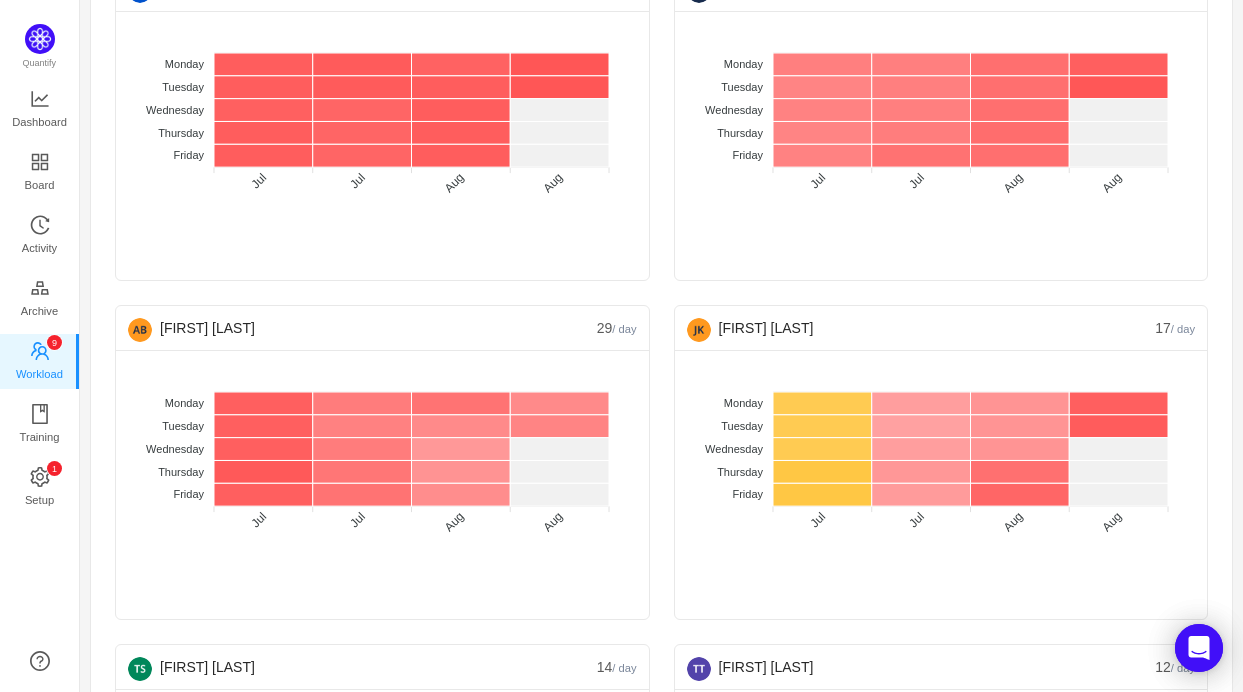 scroll, scrollTop: 0, scrollLeft: 0, axis: both 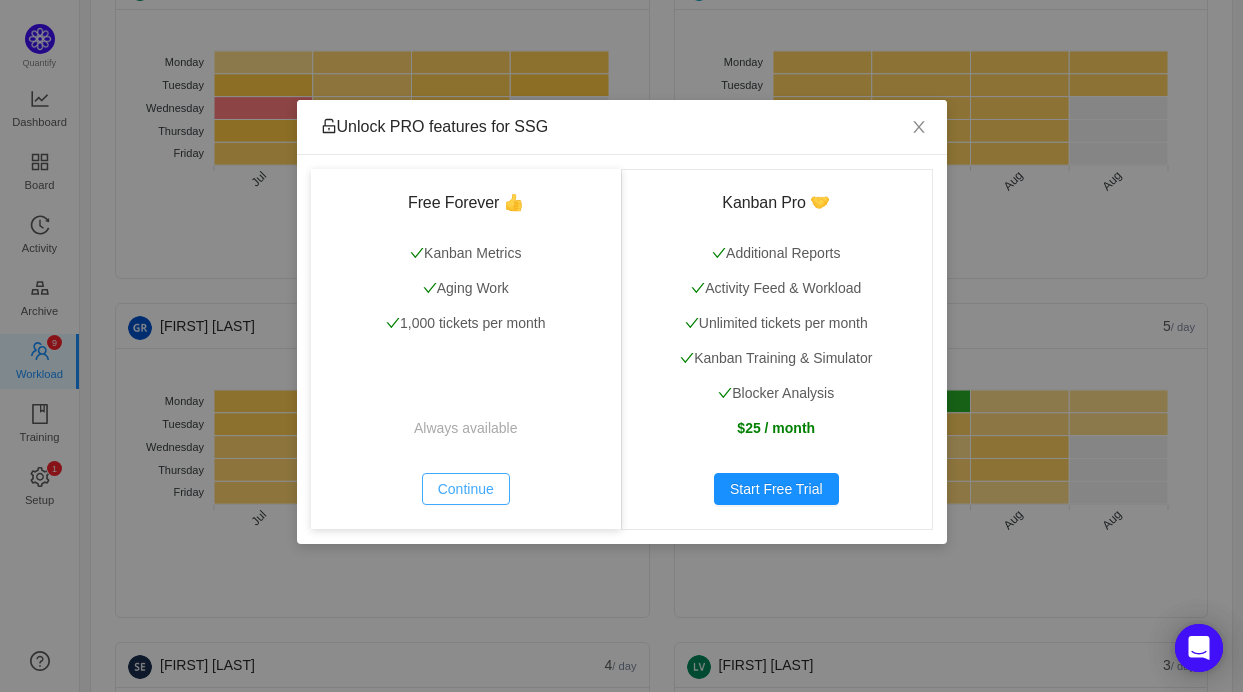 click on "Continue" at bounding box center (466, 489) 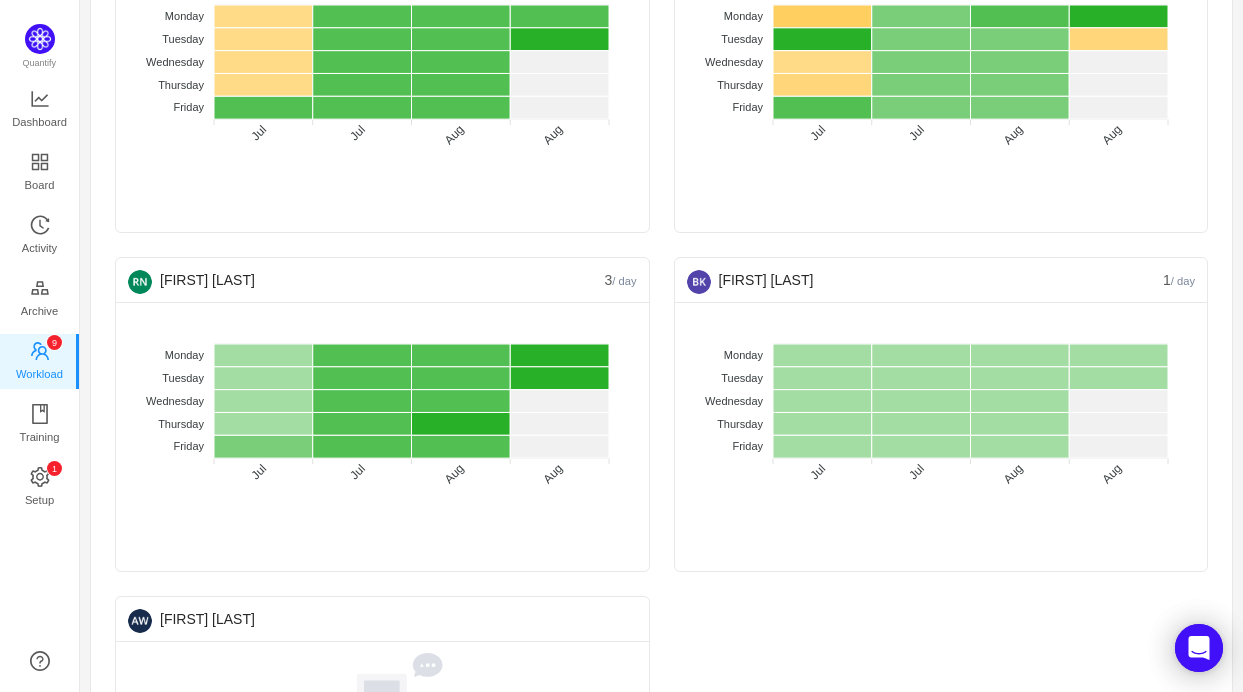 scroll, scrollTop: 2407, scrollLeft: 0, axis: vertical 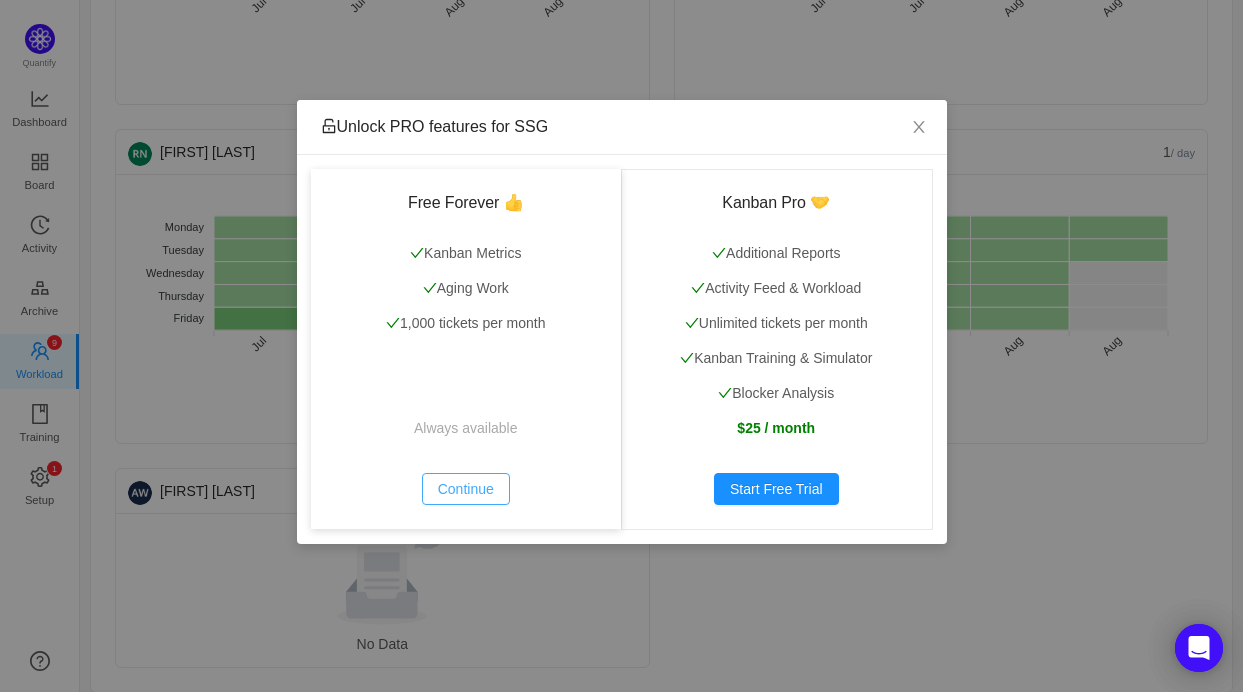 click on "Continue" at bounding box center (466, 489) 